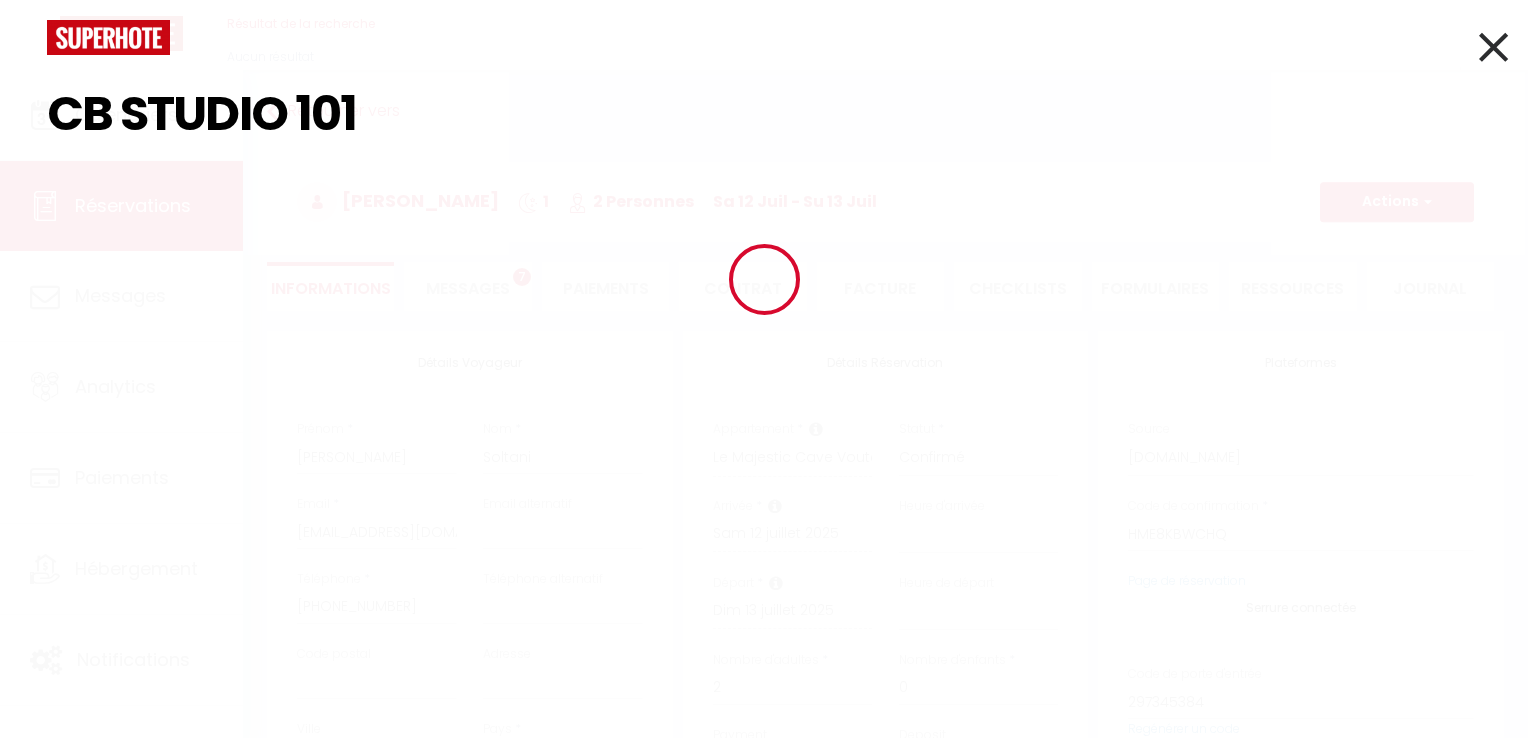 select 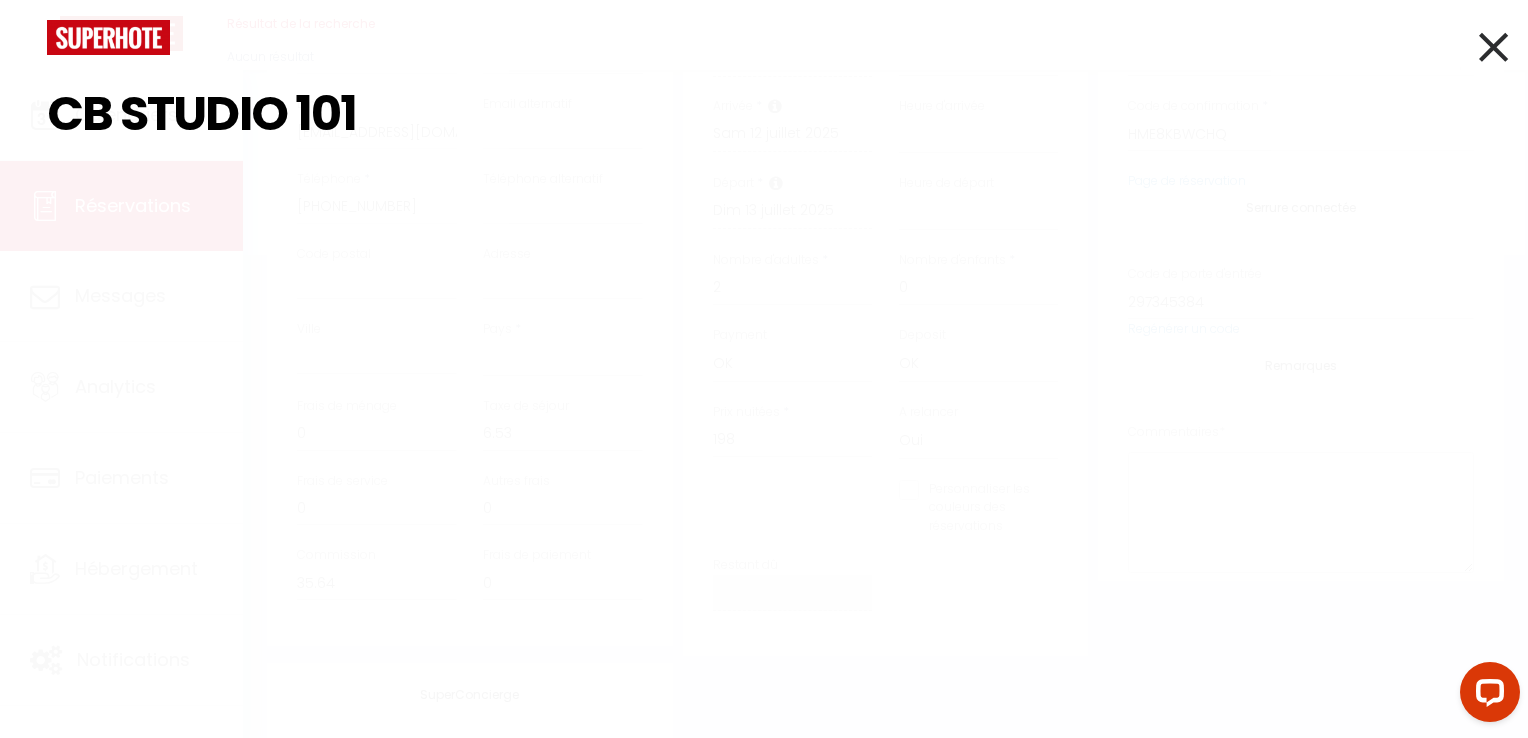 scroll, scrollTop: 0, scrollLeft: 0, axis: both 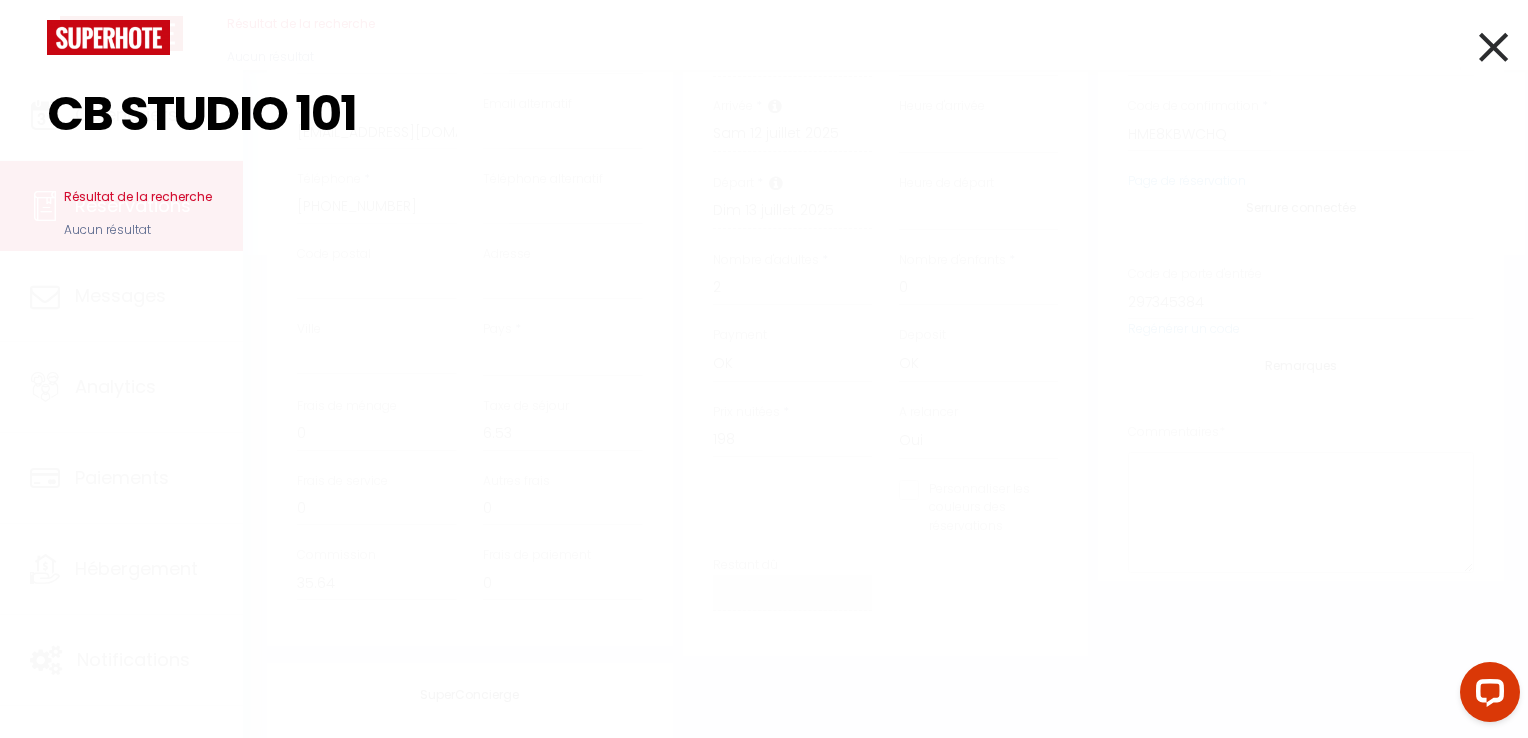 drag, startPoint x: 116, startPoint y: 113, endPoint x: 33, endPoint y: 97, distance: 84.5281 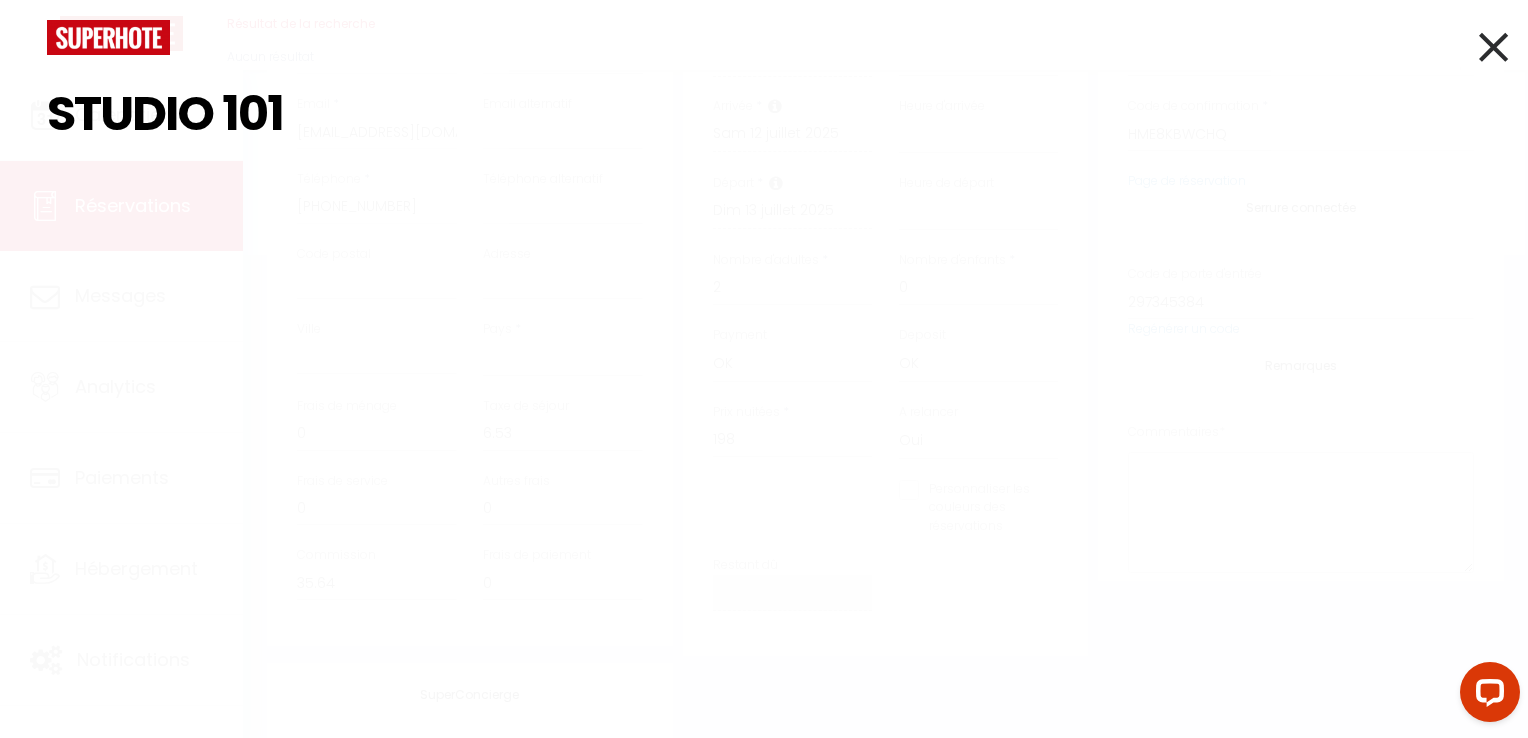 click at bounding box center (764, -121) 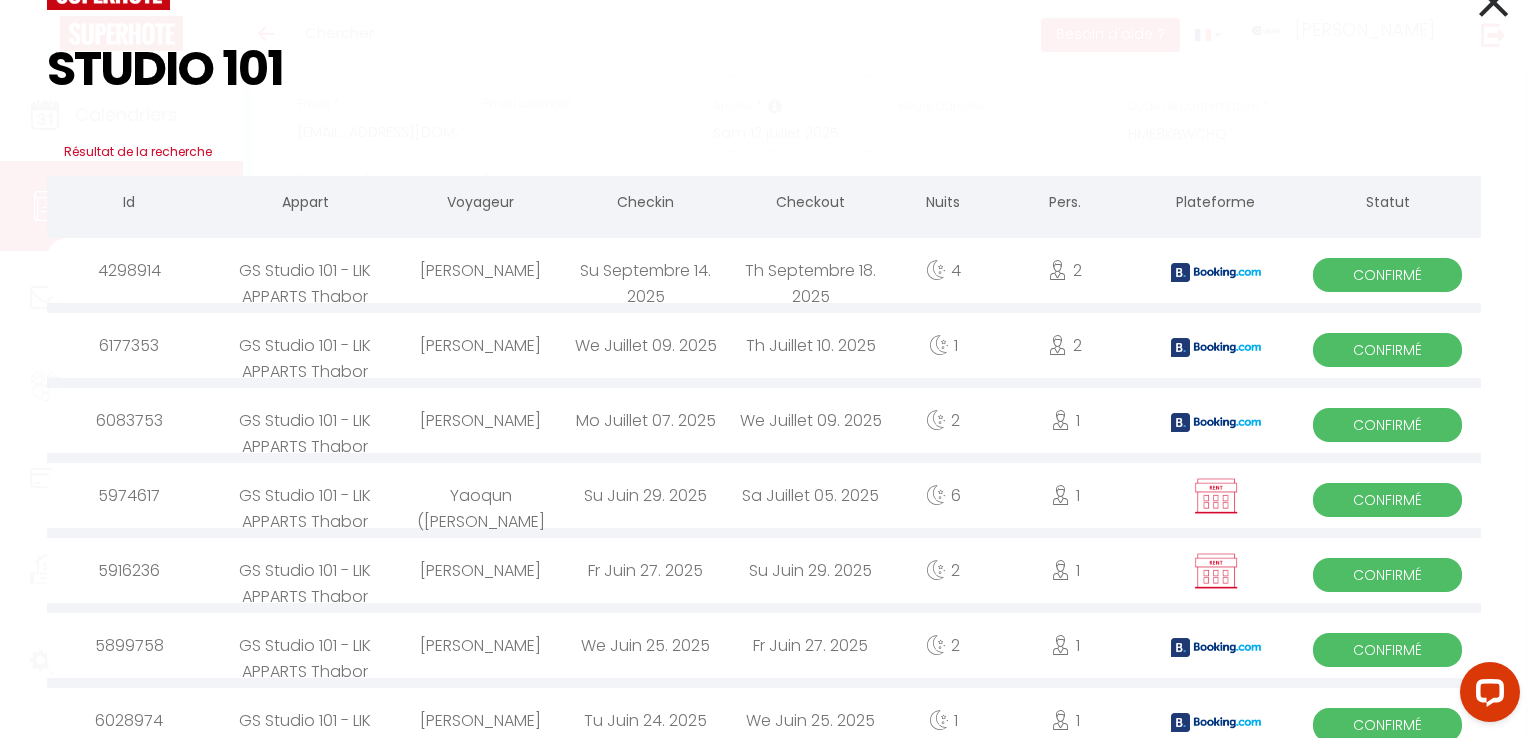 scroll, scrollTop: 0, scrollLeft: 0, axis: both 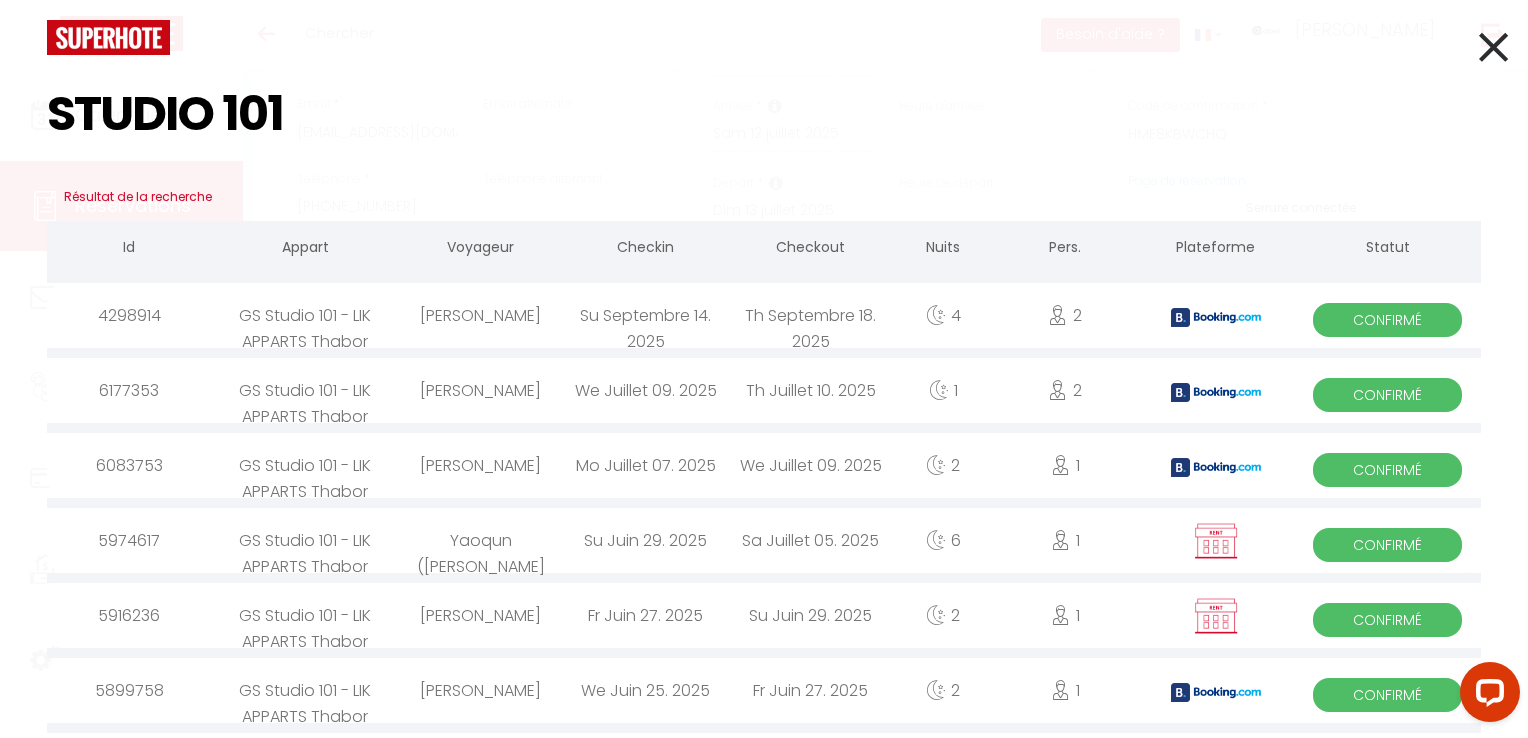 drag, startPoint x: 276, startPoint y: 108, endPoint x: 227, endPoint y: 101, distance: 49.497475 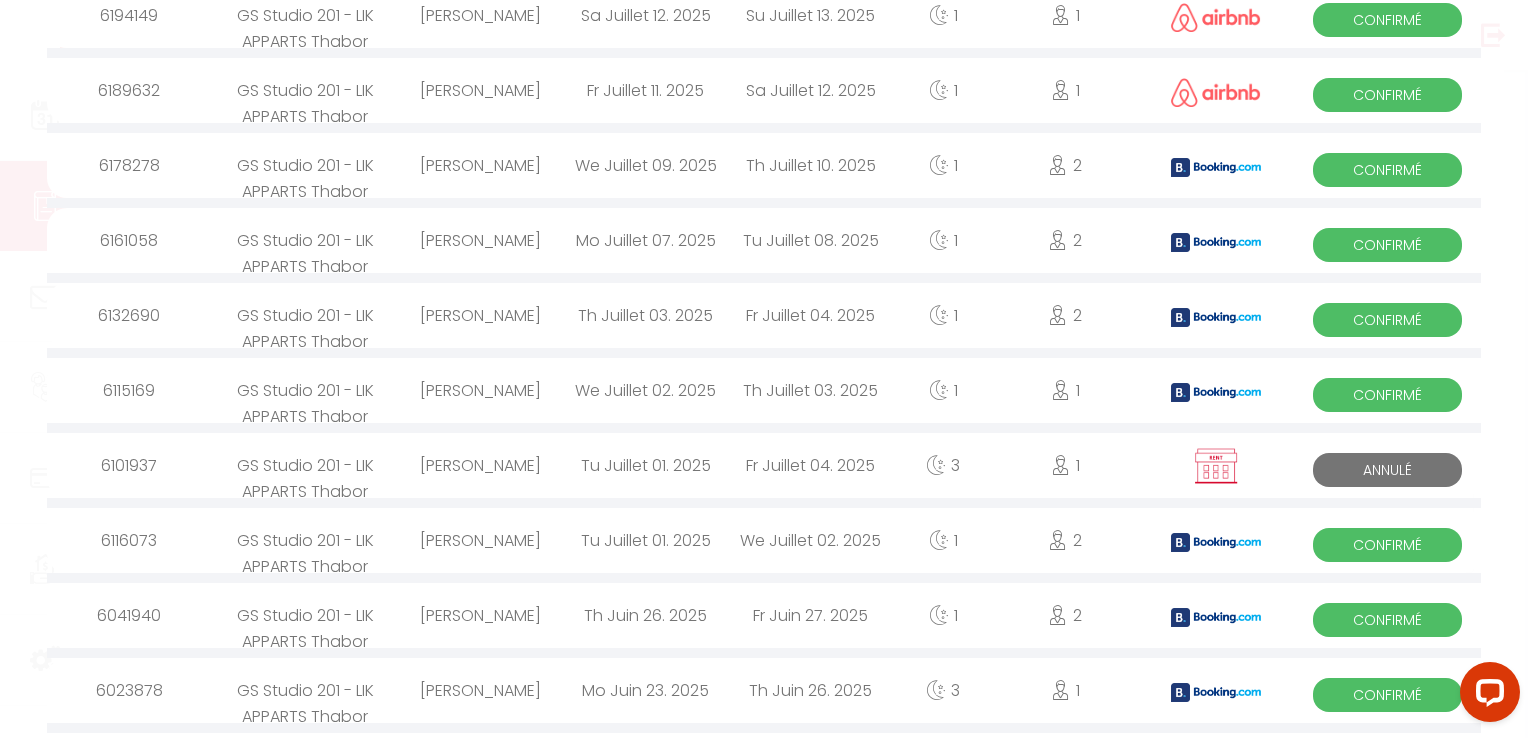 scroll, scrollTop: 0, scrollLeft: 0, axis: both 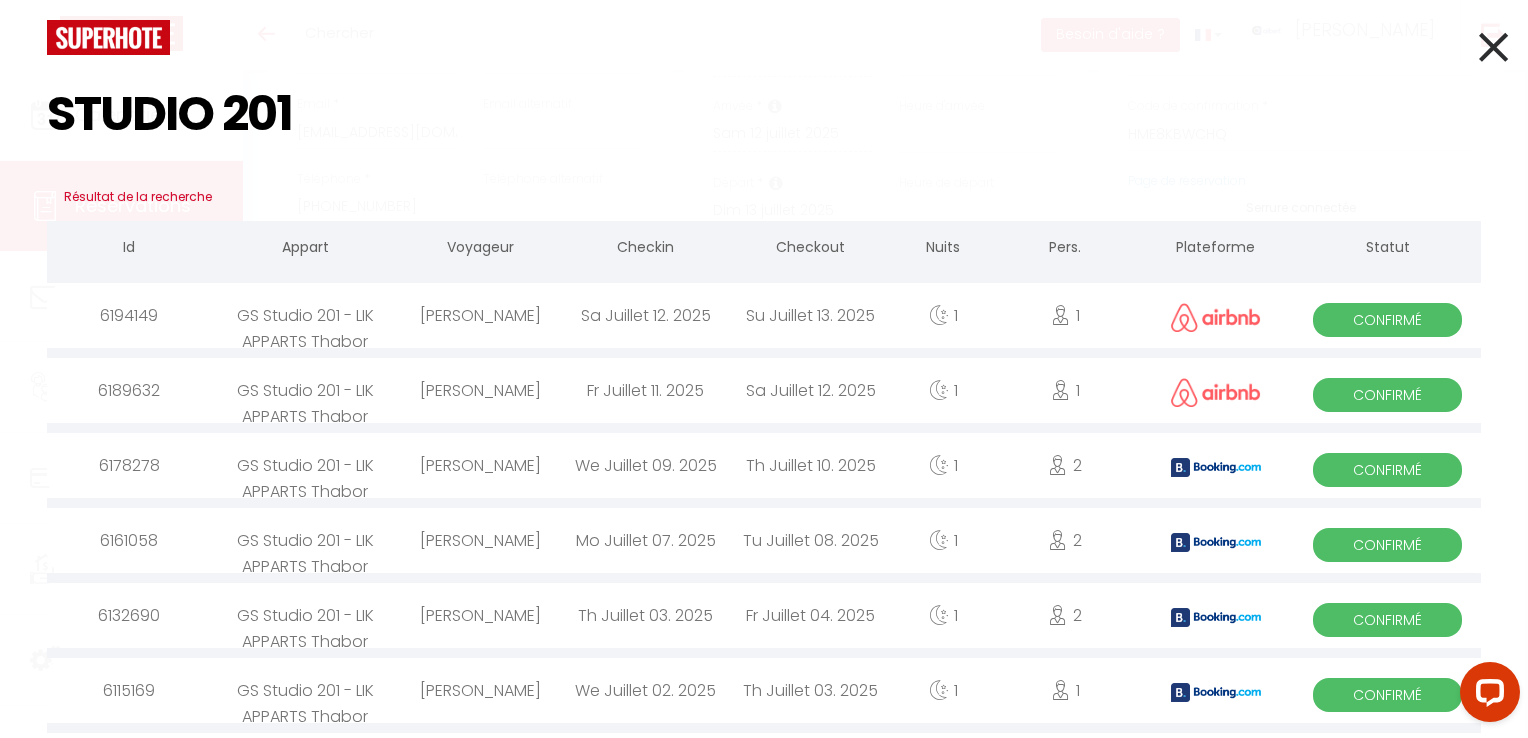 drag, startPoint x: 305, startPoint y: 125, endPoint x: 40, endPoint y: 100, distance: 266.17664 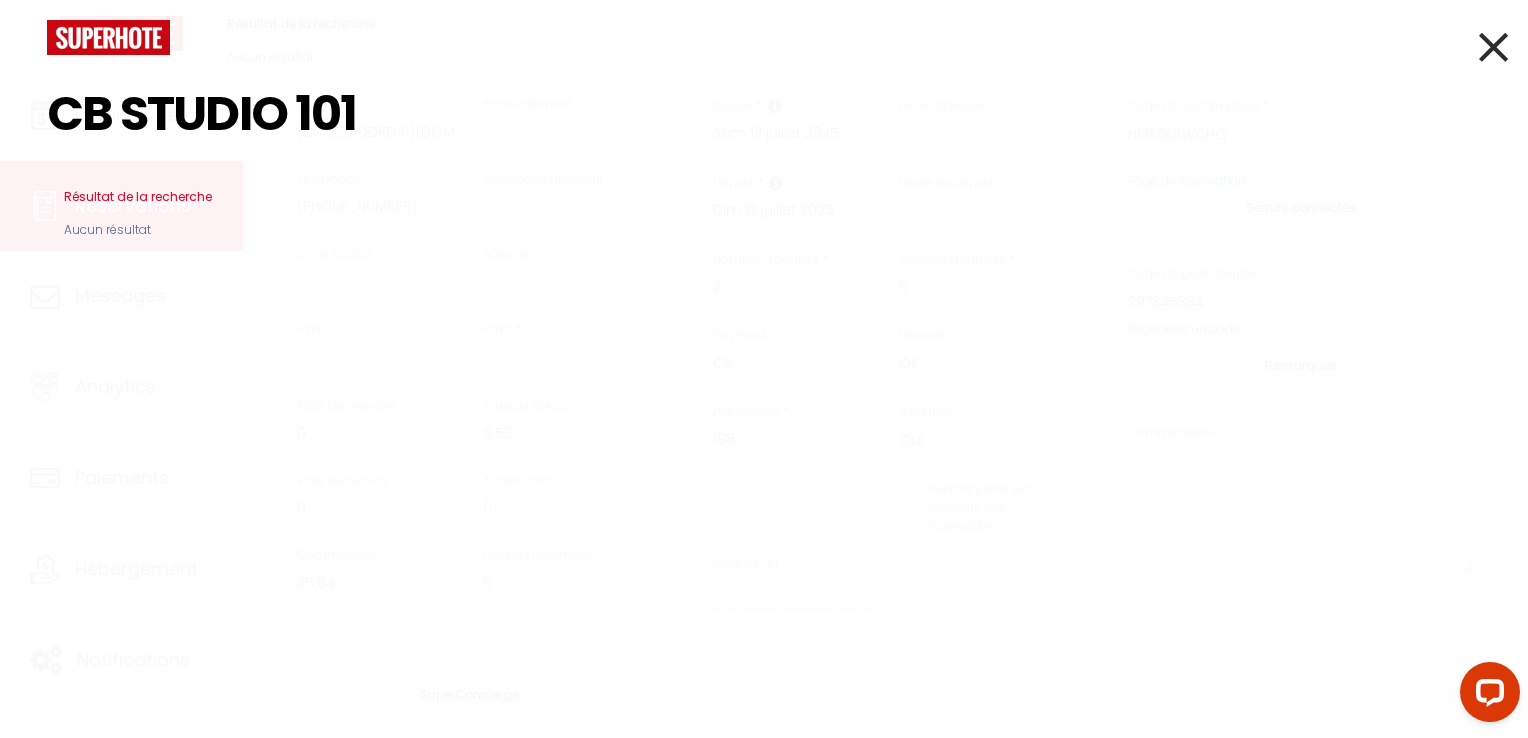 drag, startPoint x: 303, startPoint y: 110, endPoint x: 360, endPoint y: 98, distance: 58.249462 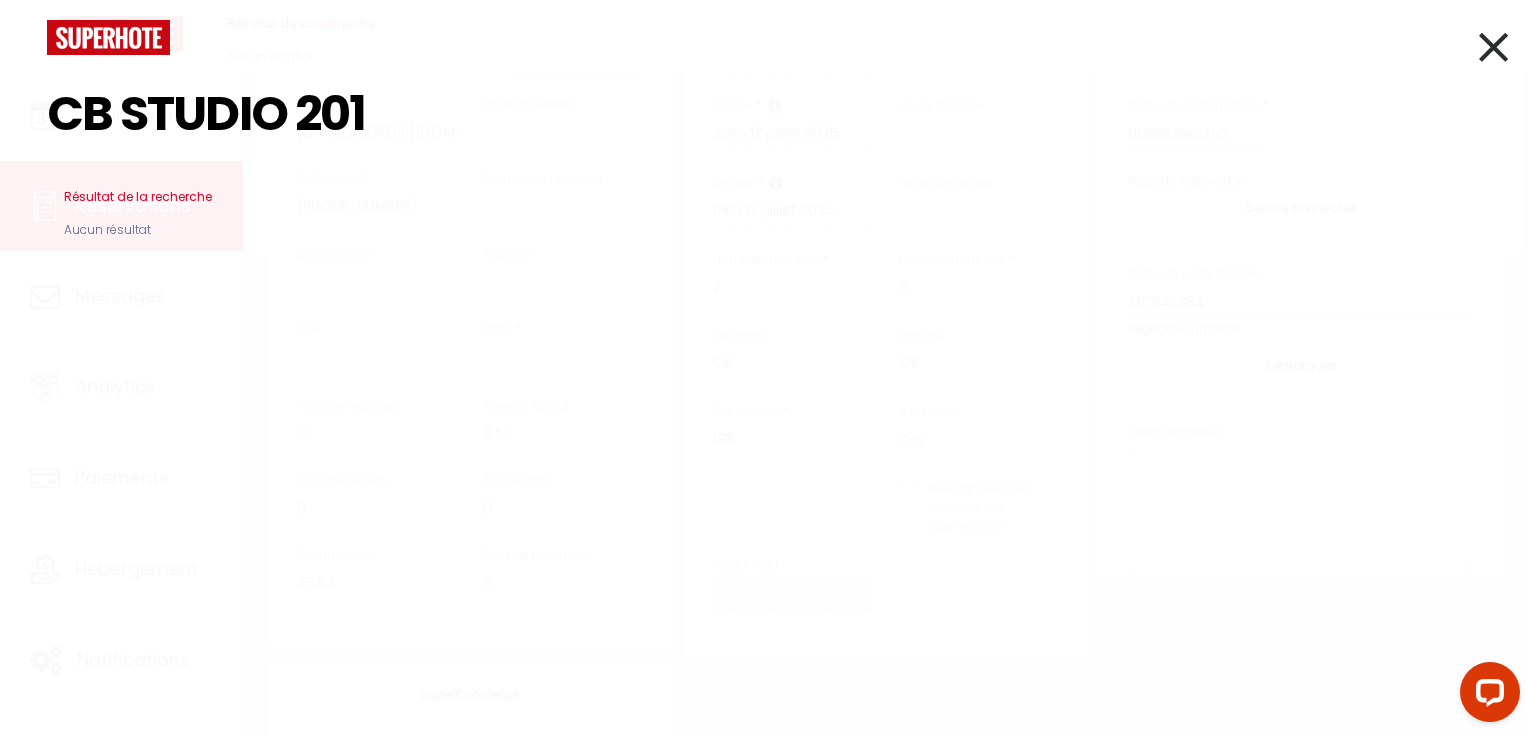 drag, startPoint x: 302, startPoint y: 109, endPoint x: 441, endPoint y: 102, distance: 139.17615 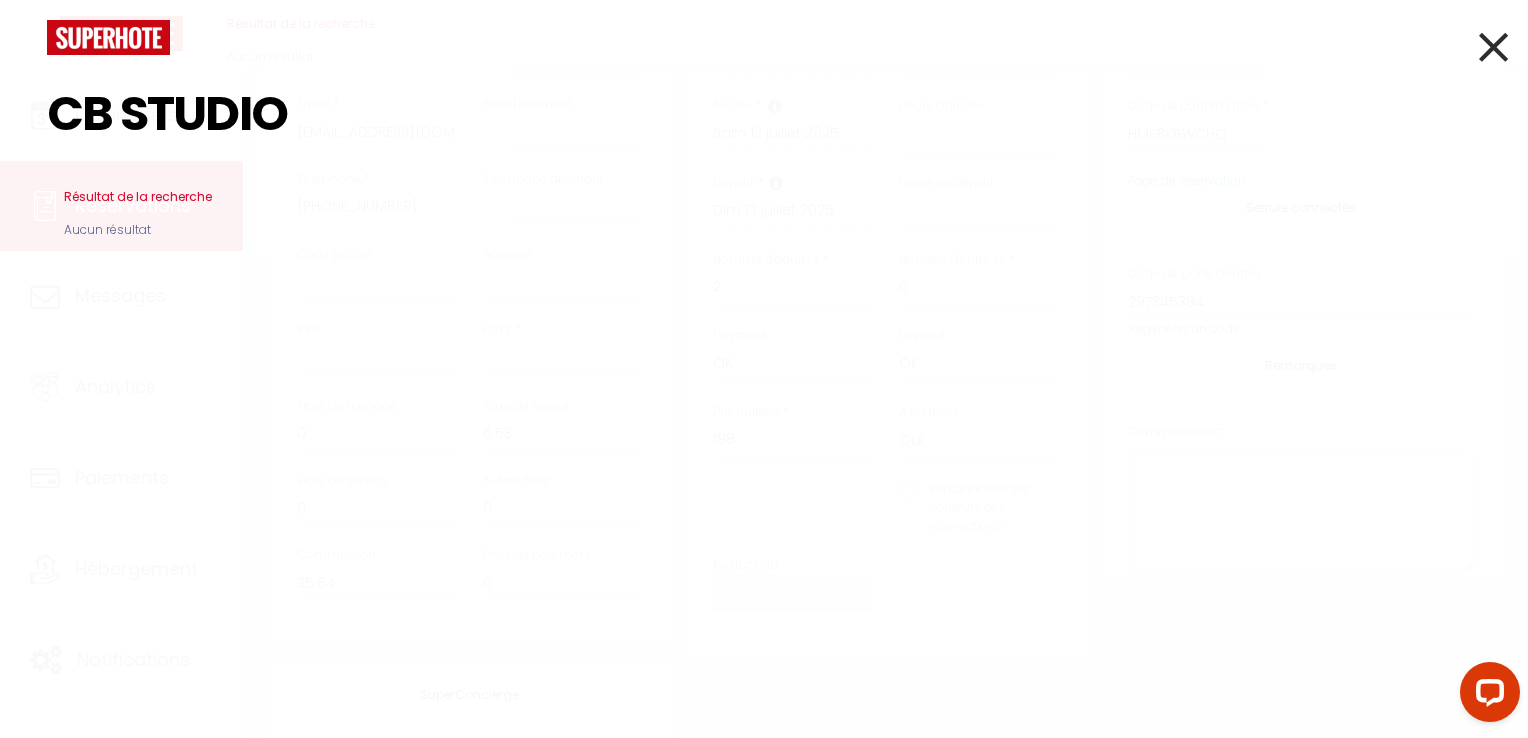 drag, startPoint x: 337, startPoint y: 123, endPoint x: 48, endPoint y: 123, distance: 289 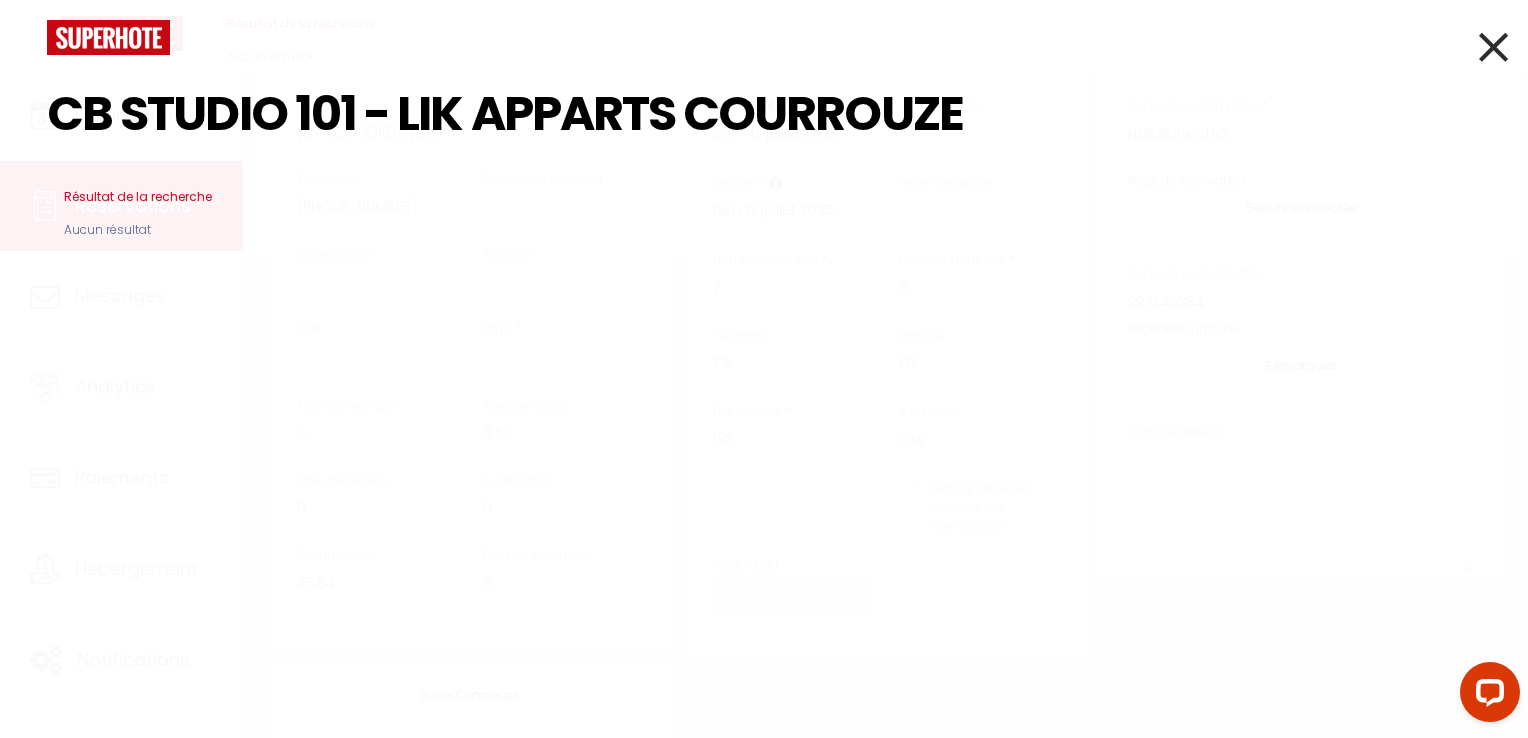 drag, startPoint x: 385, startPoint y: 118, endPoint x: 0, endPoint y: 119, distance: 385.0013 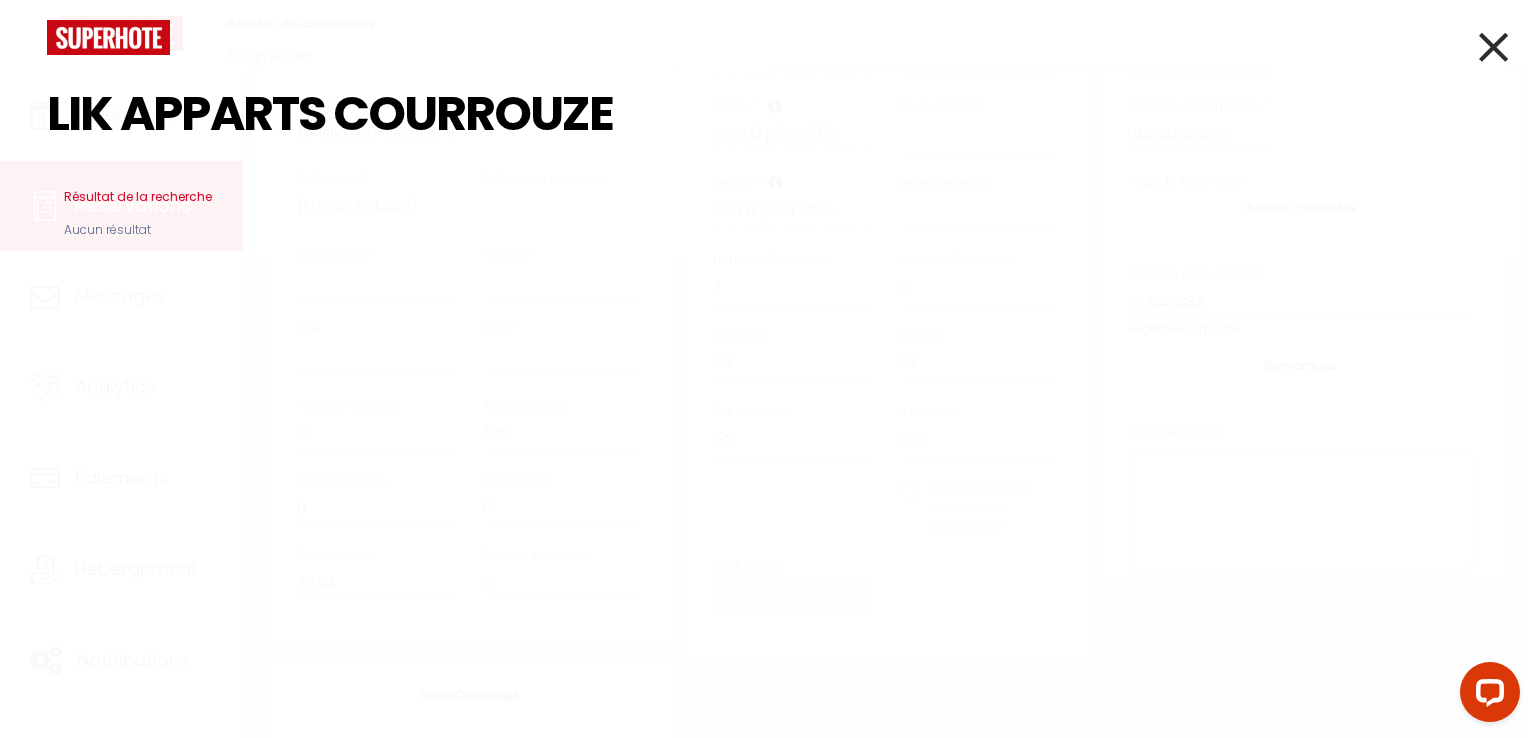 click on "LIK APPARTS COURROUZE" at bounding box center (764, 114) 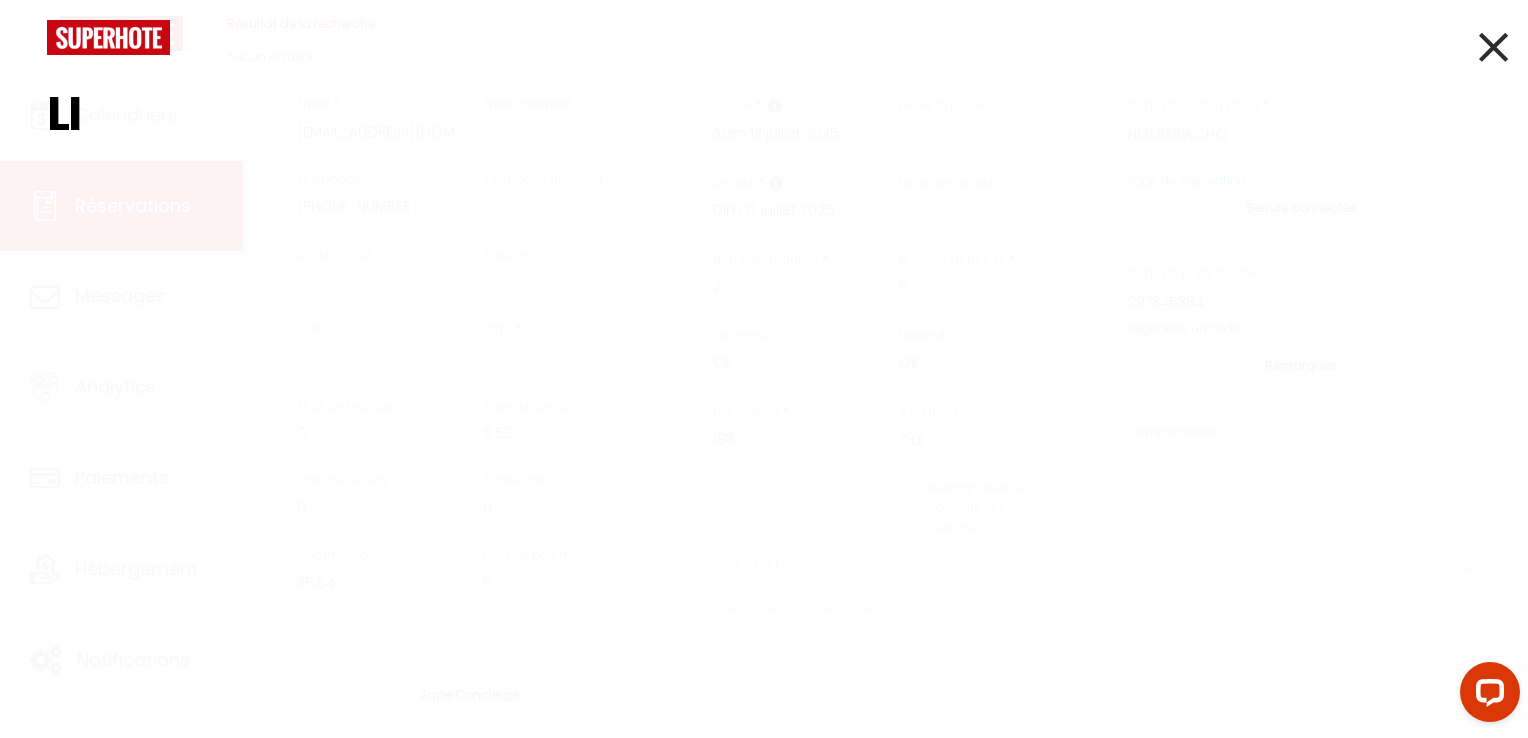 type on "L" 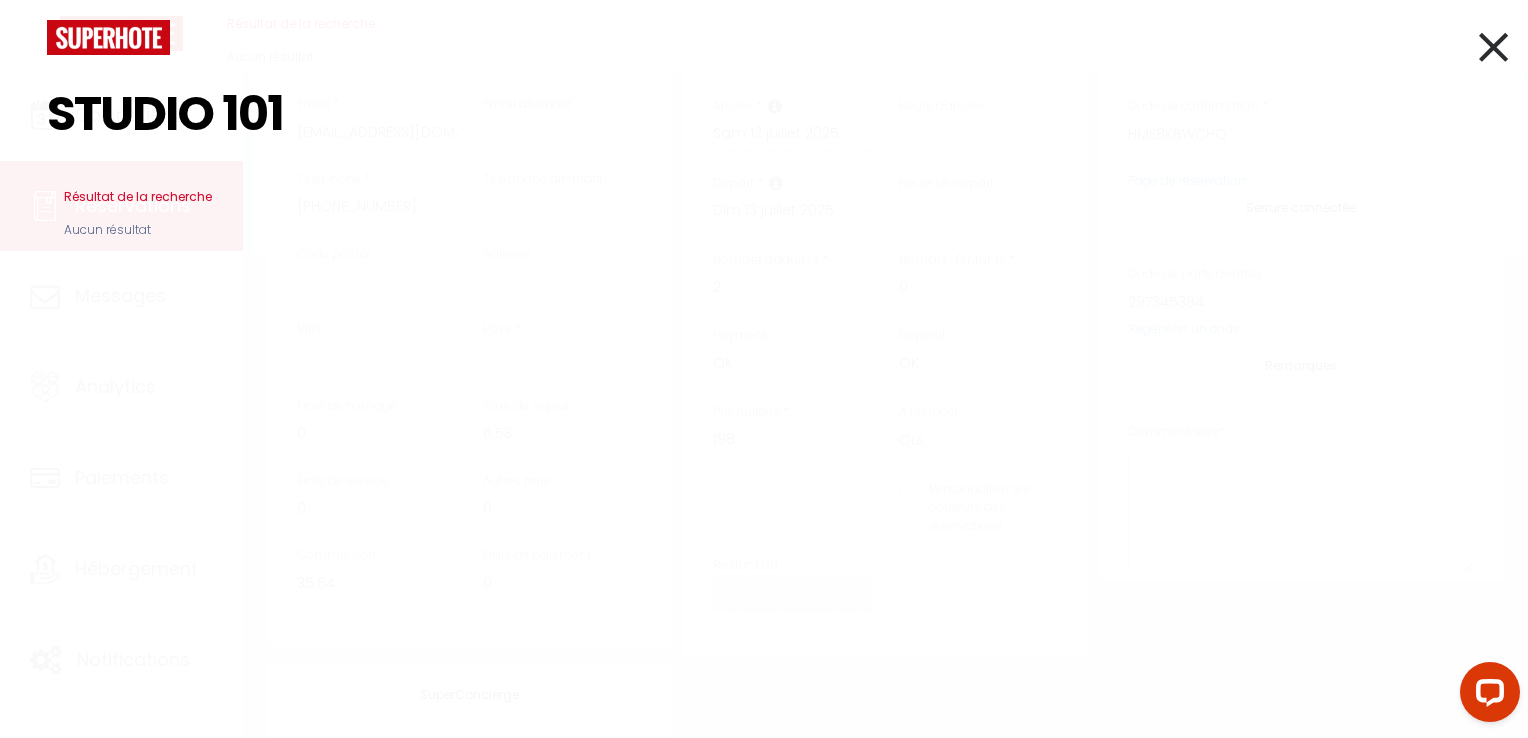 drag, startPoint x: 307, startPoint y: 103, endPoint x: -4, endPoint y: 89, distance: 311.31494 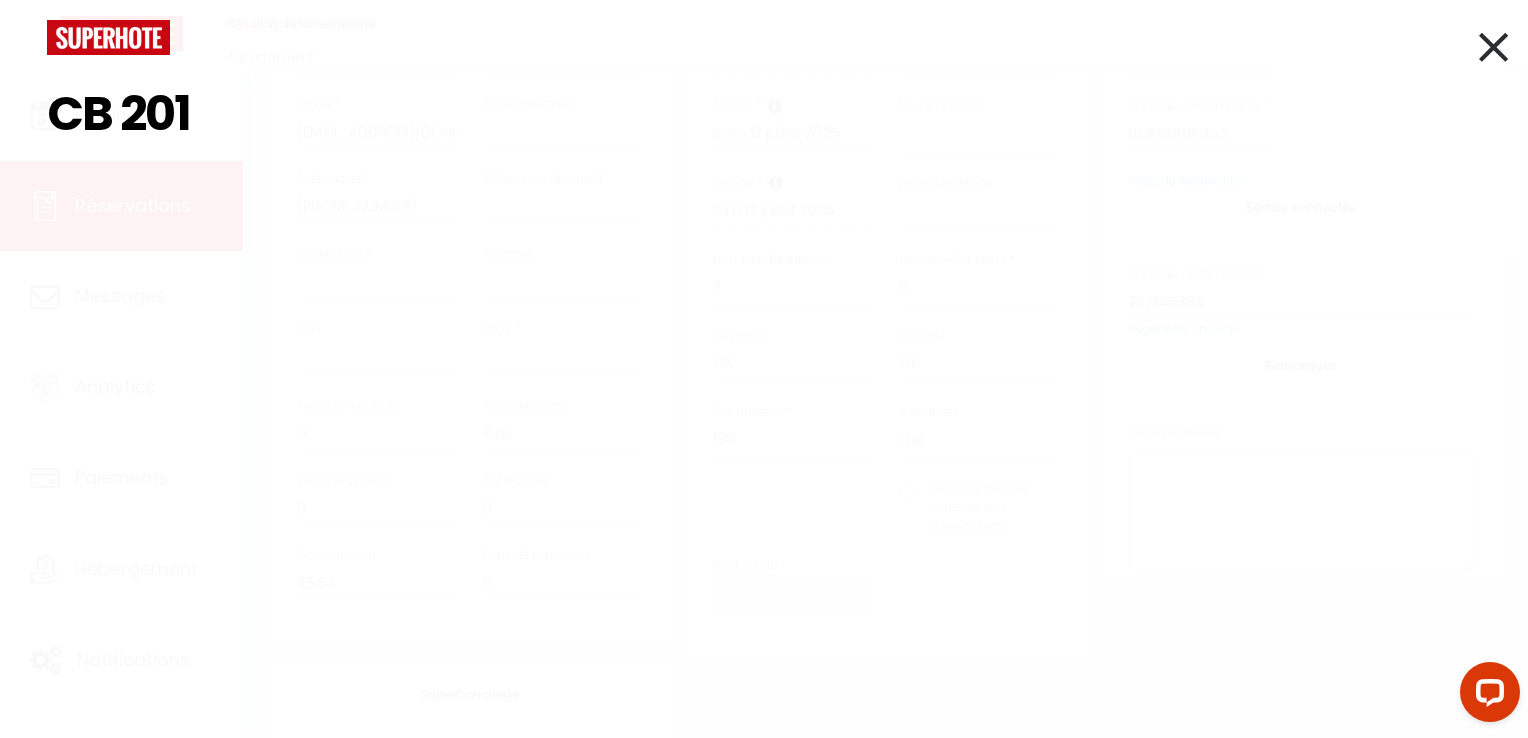 type on "CB 201" 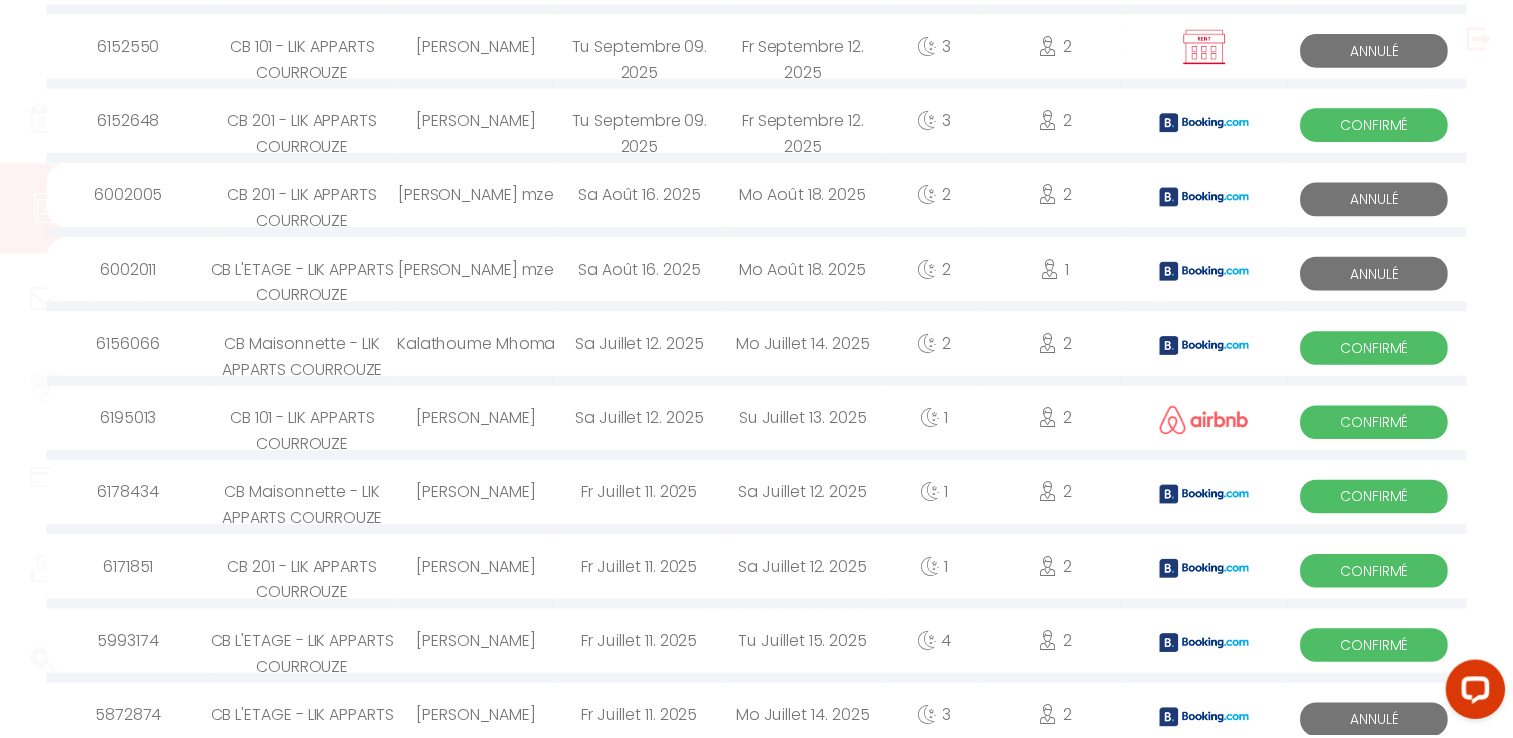 scroll, scrollTop: 600, scrollLeft: 0, axis: vertical 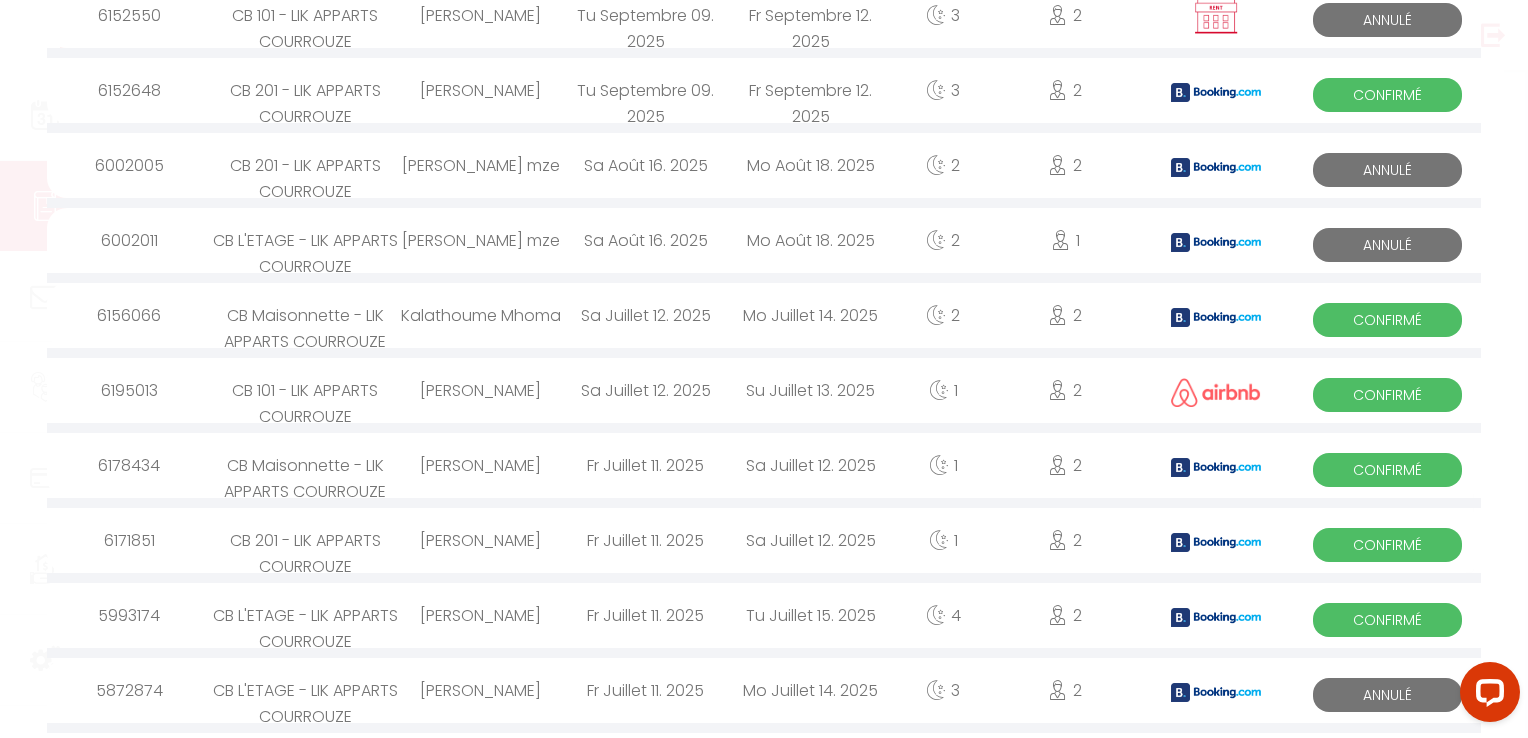 click on "CB 101 - LIK APPARTS COURROUZE" at bounding box center [305, 390] 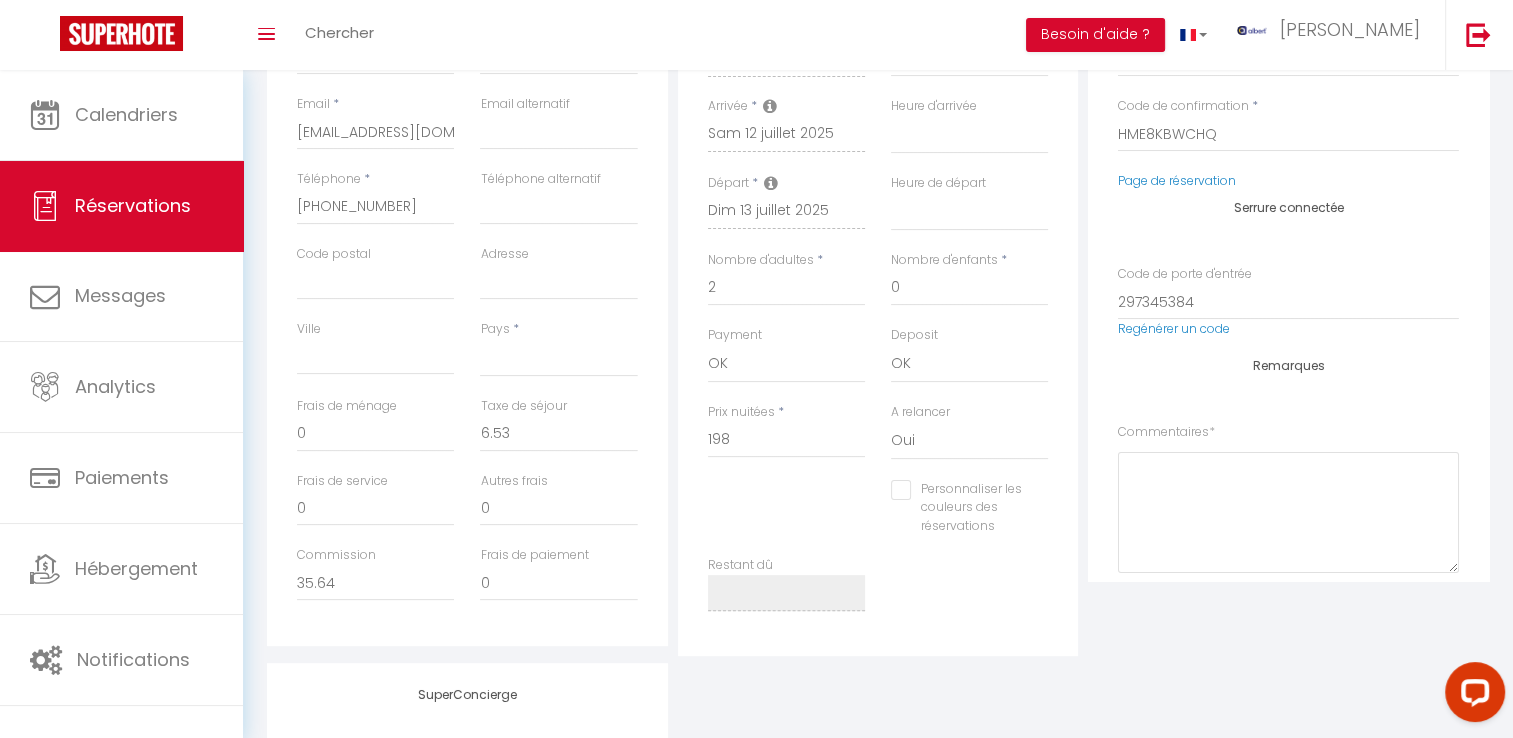 scroll, scrollTop: 0, scrollLeft: 0, axis: both 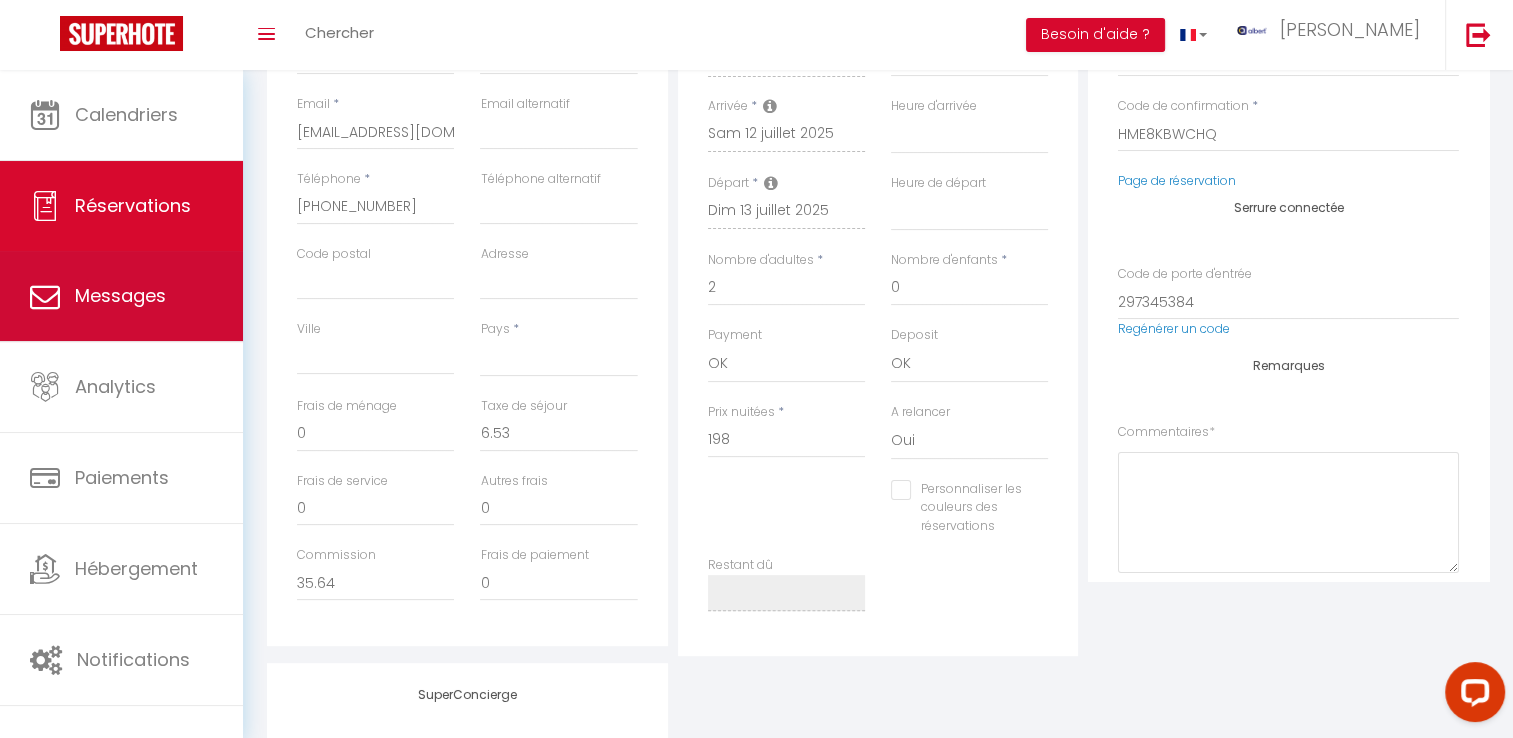 click on "Messages" at bounding box center (121, 296) 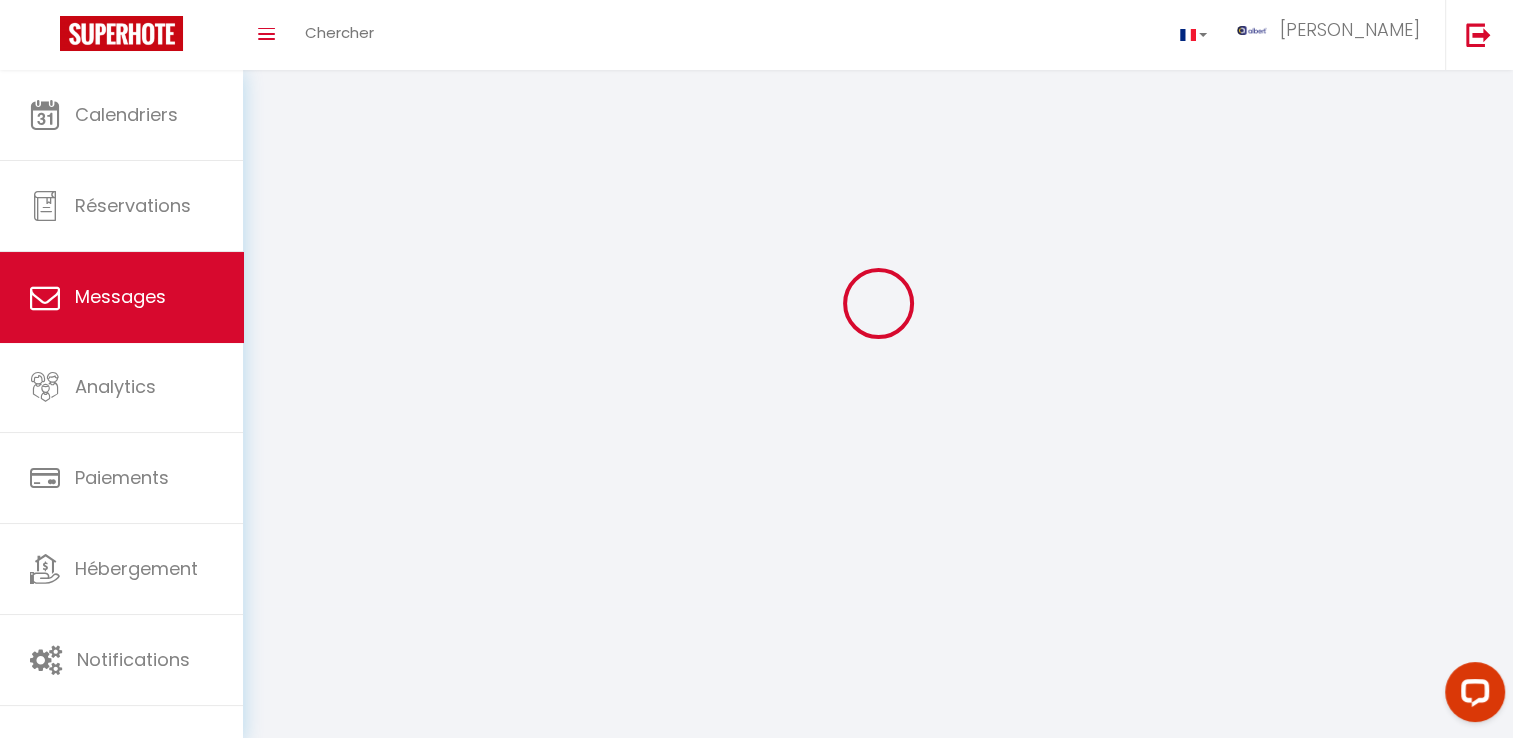 scroll, scrollTop: 0, scrollLeft: 0, axis: both 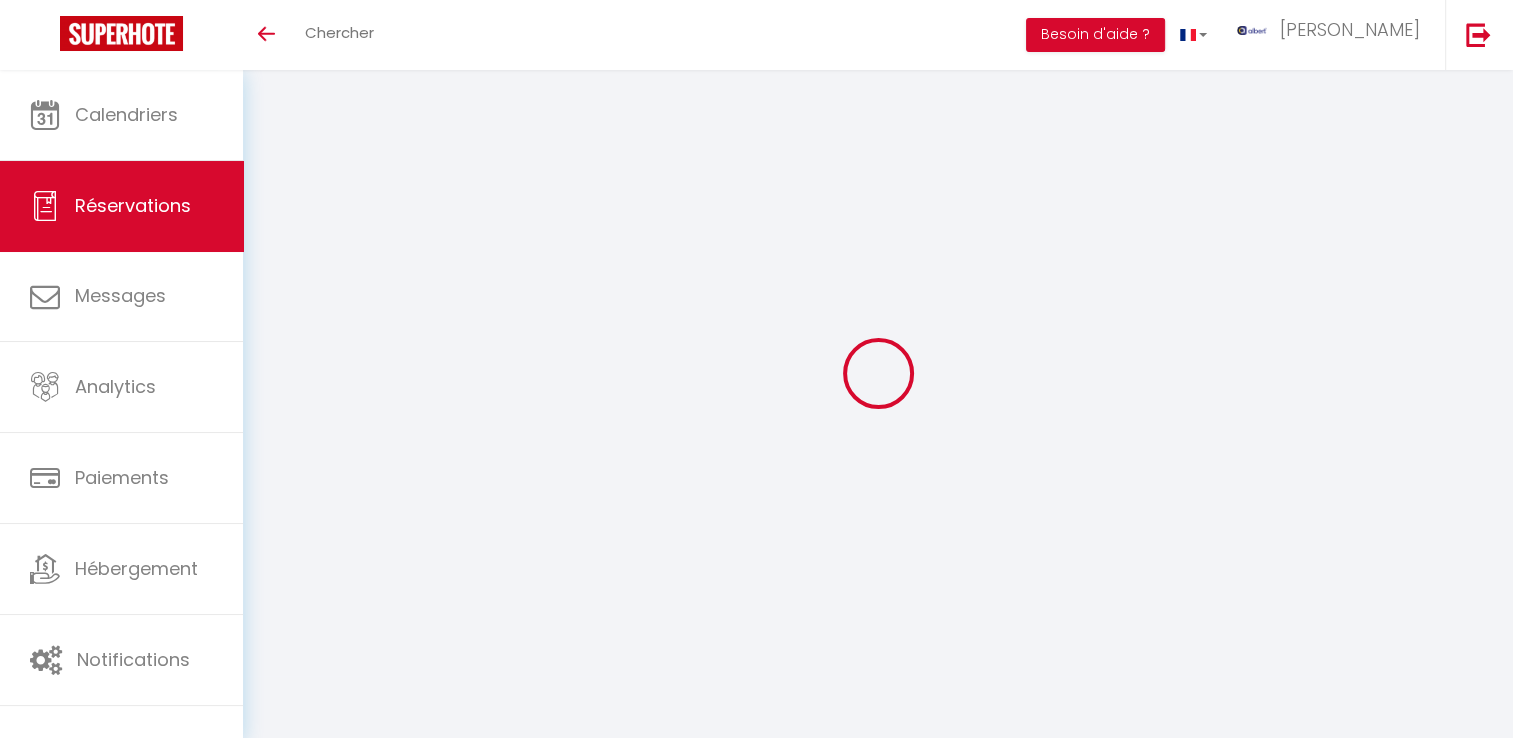 select 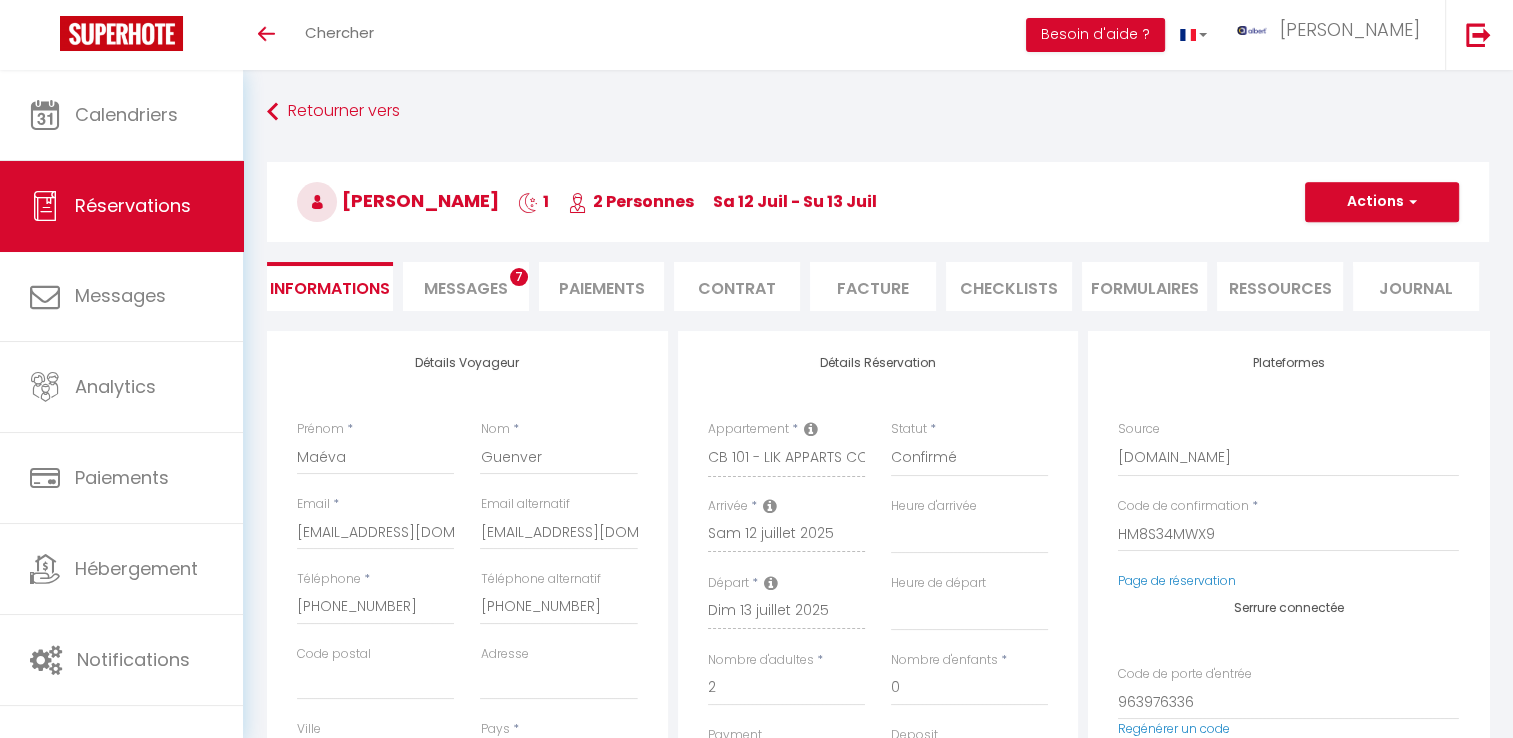 select 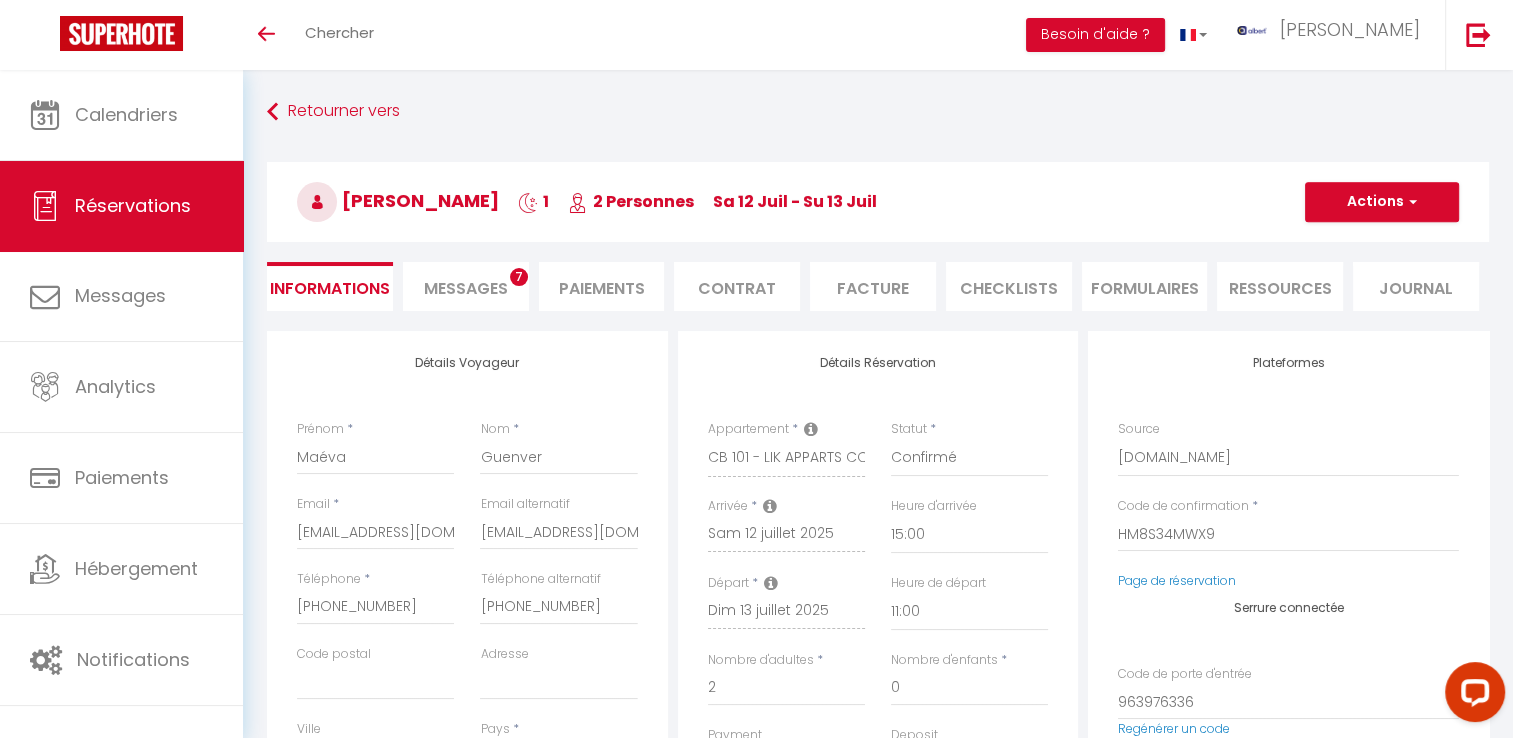 scroll, scrollTop: 0, scrollLeft: 0, axis: both 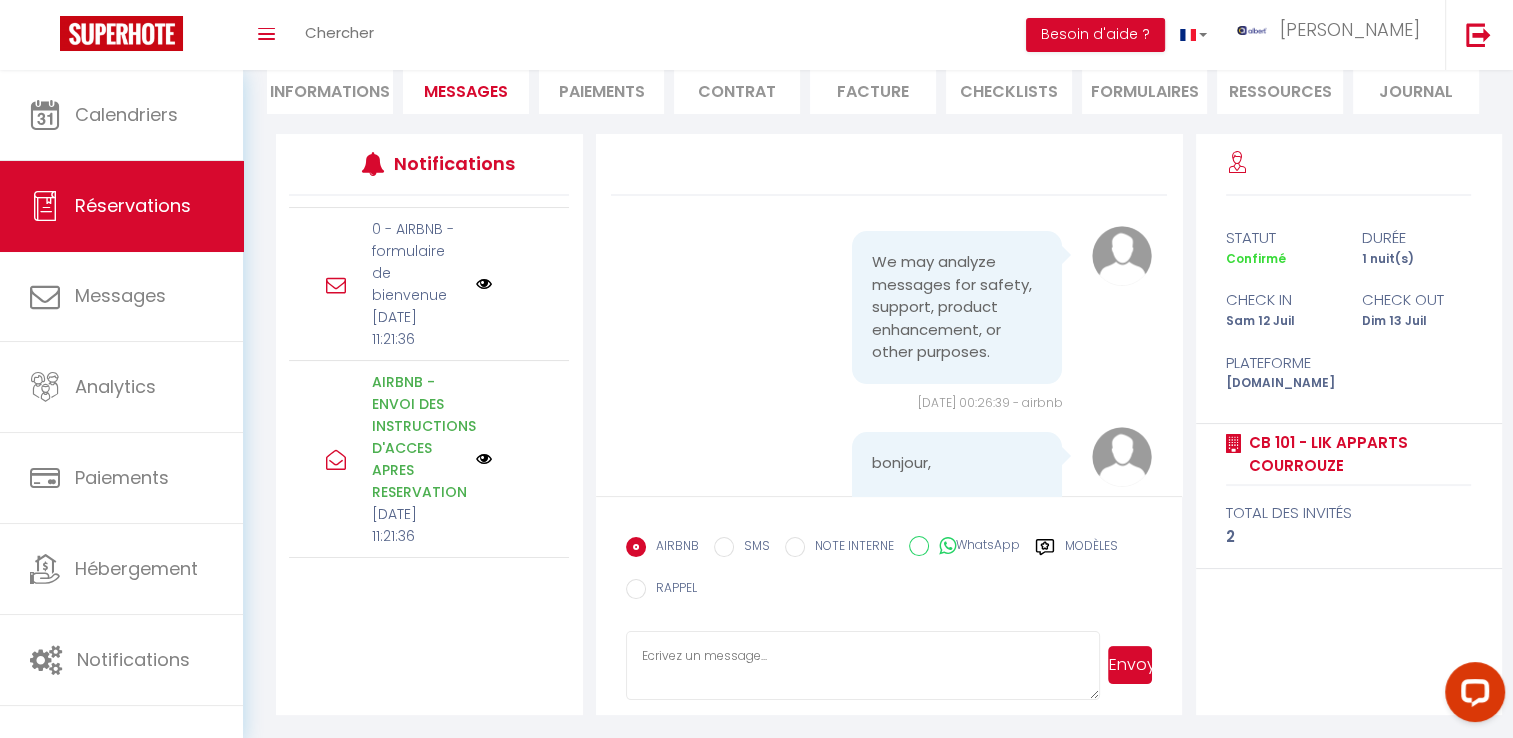 click at bounding box center [484, 459] 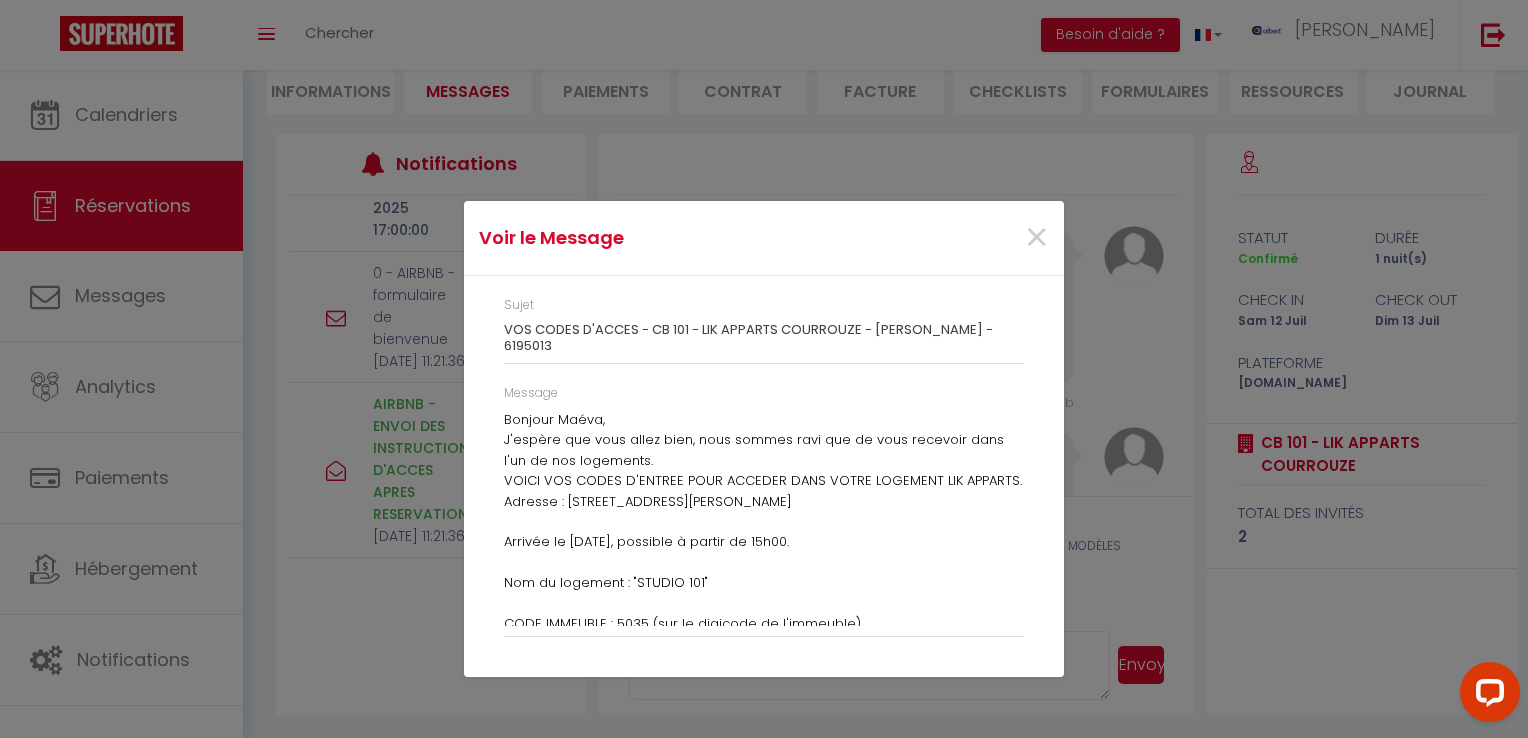 drag, startPoint x: 568, startPoint y: 500, endPoint x: 813, endPoint y: 497, distance: 245.01837 